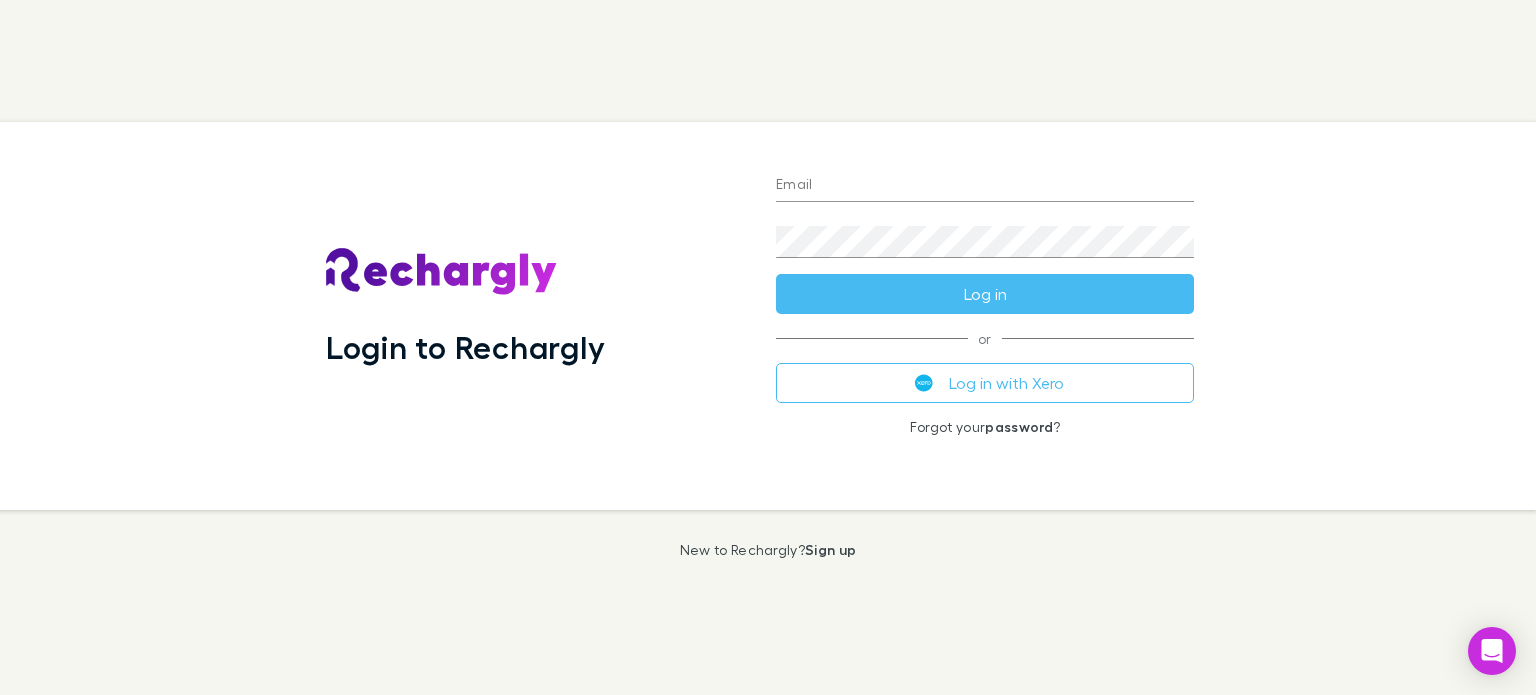 scroll, scrollTop: 0, scrollLeft: 0, axis: both 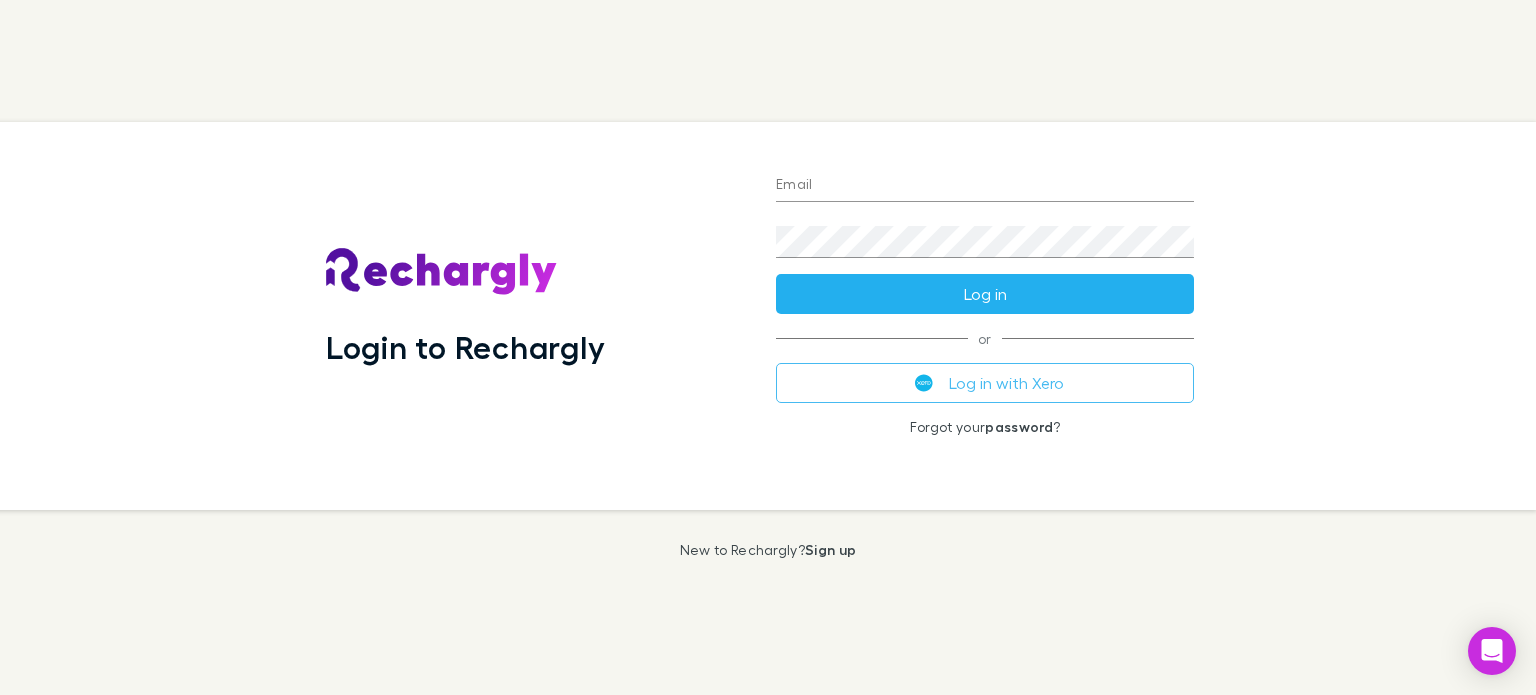 type on "**********" 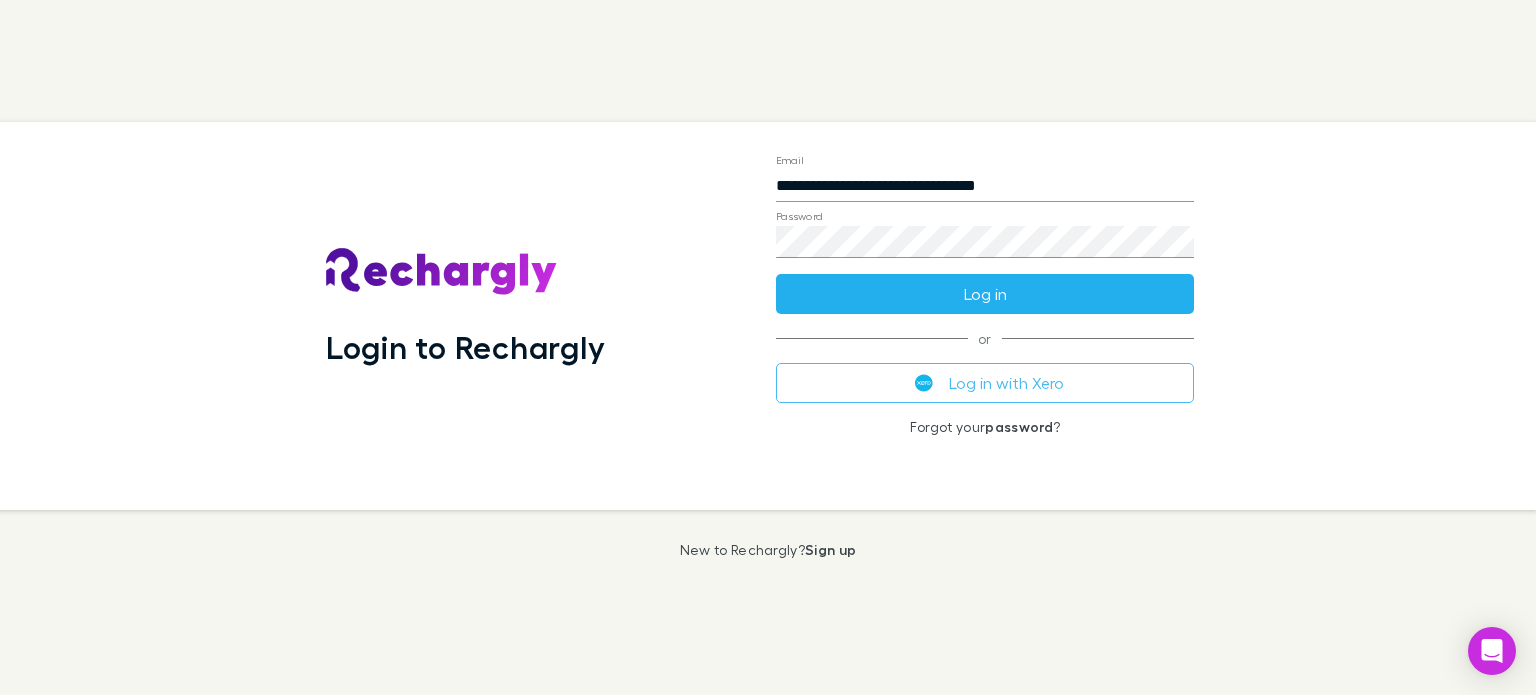 click on "Log in" at bounding box center [985, 294] 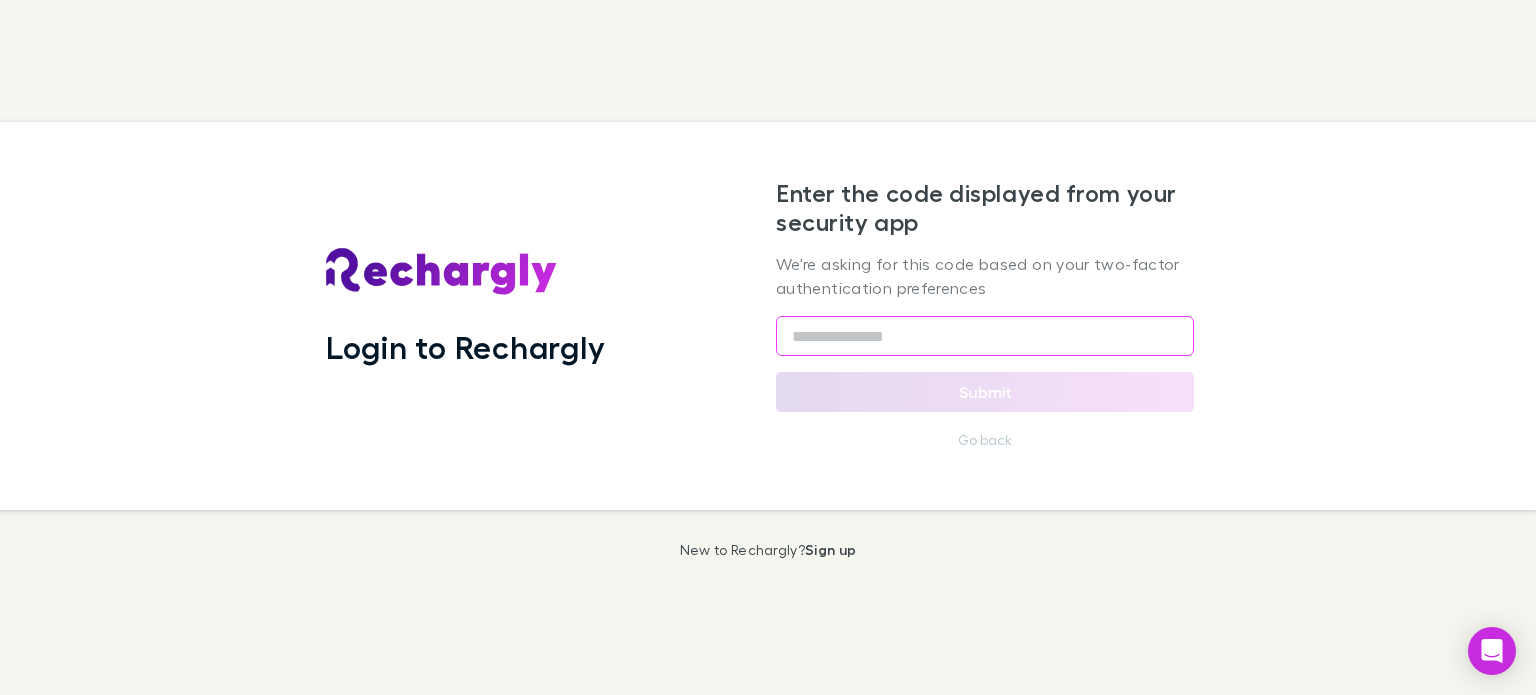 click at bounding box center (985, 336) 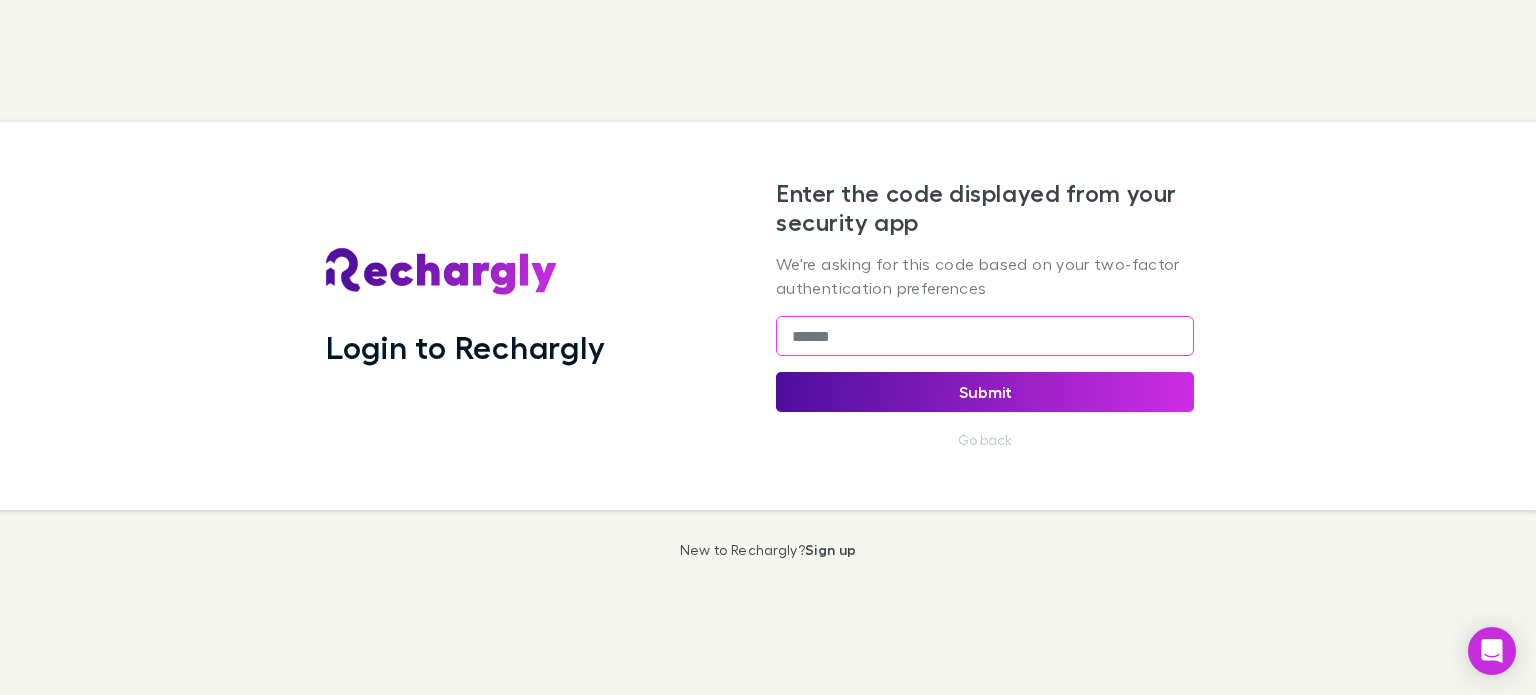 type on "******" 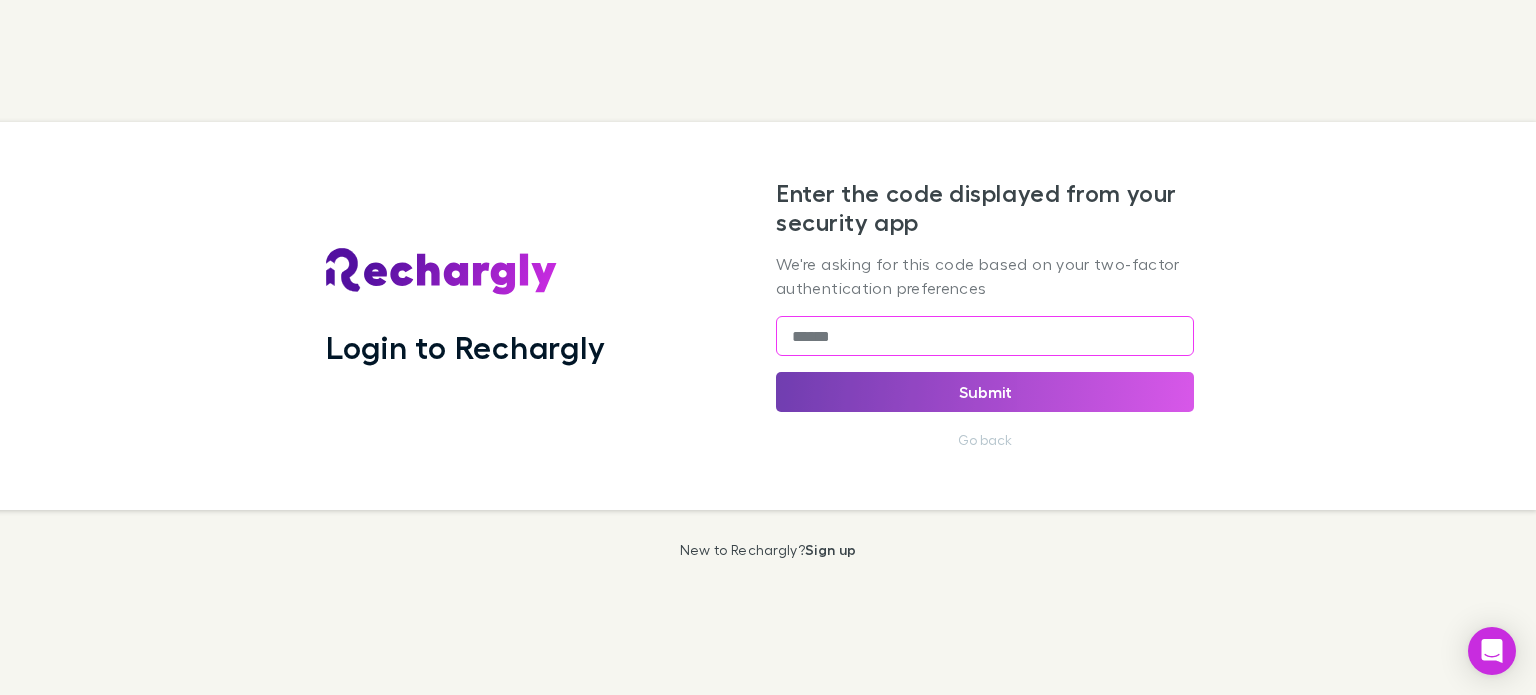 click on "Submit" at bounding box center (985, 392) 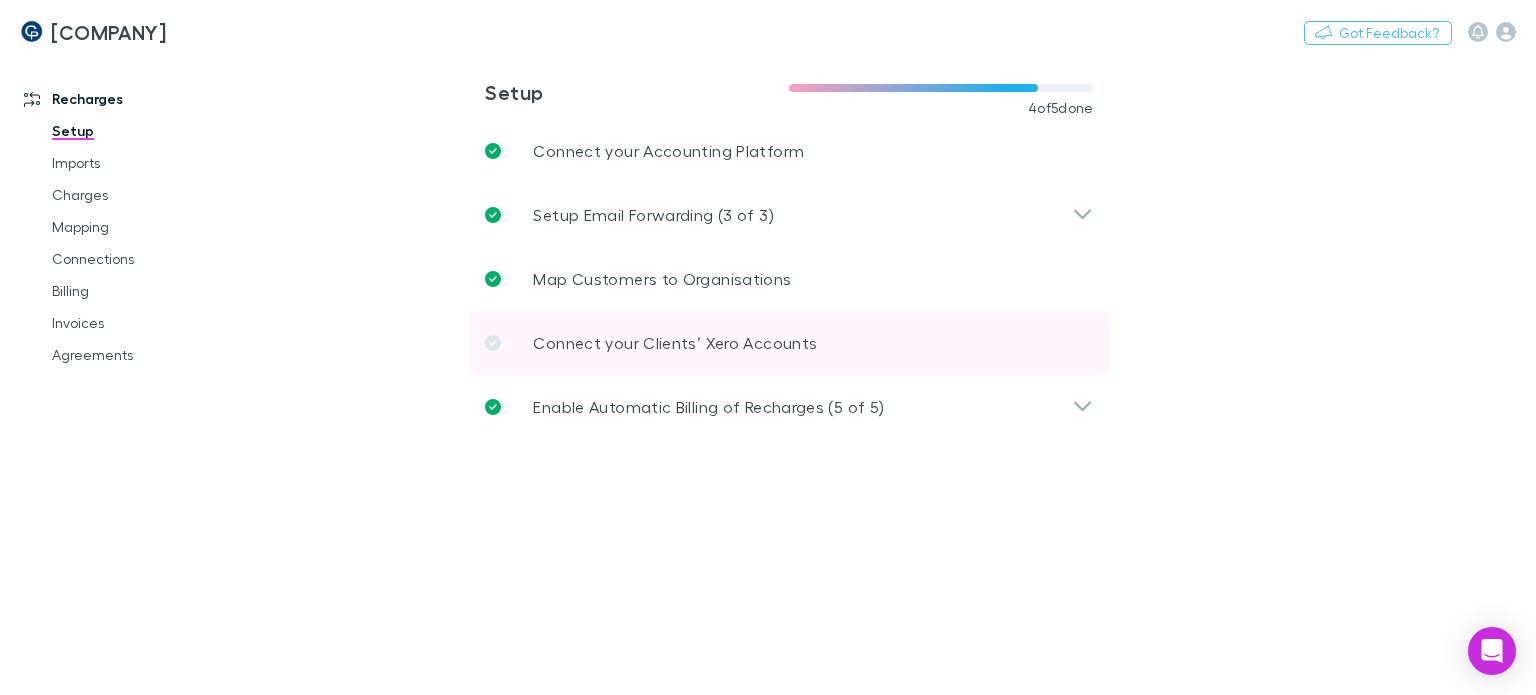 click at bounding box center (493, 343) 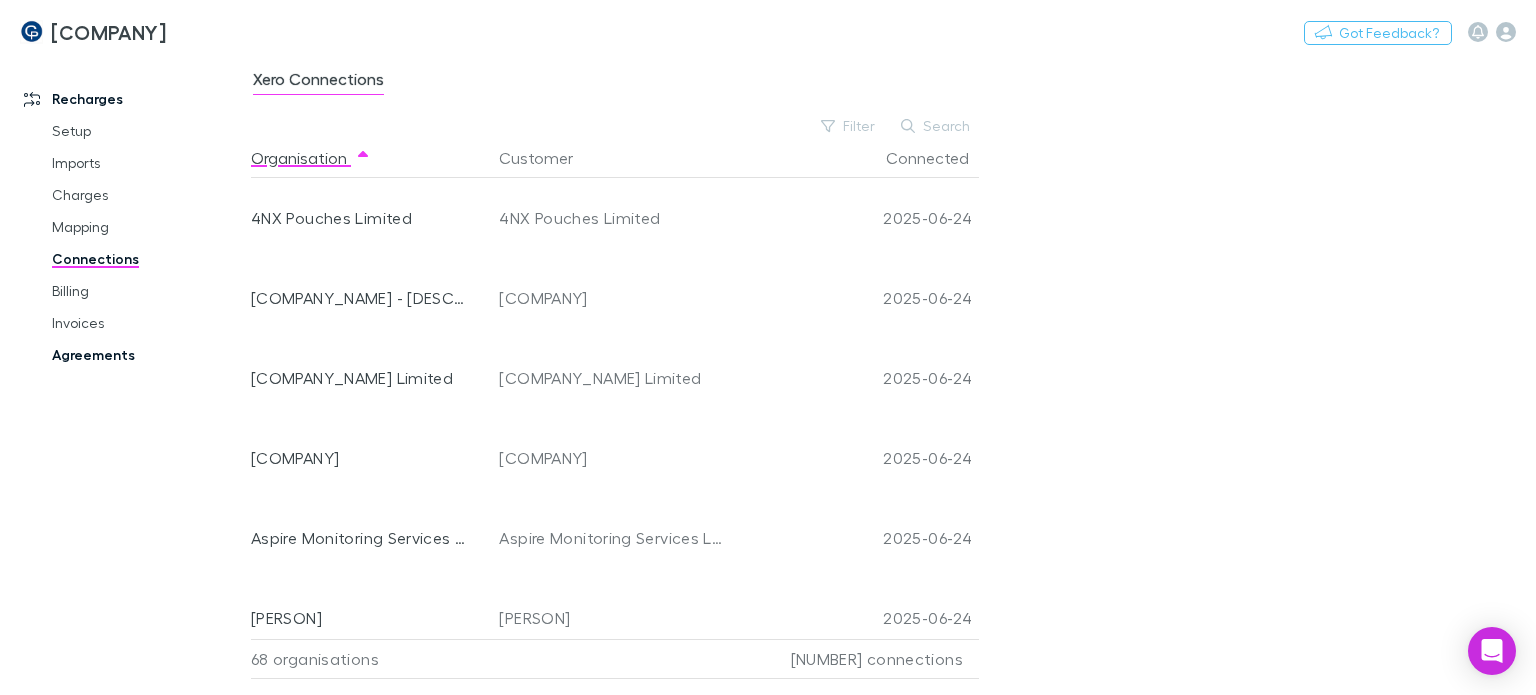 click on "Agreements" at bounding box center (147, 355) 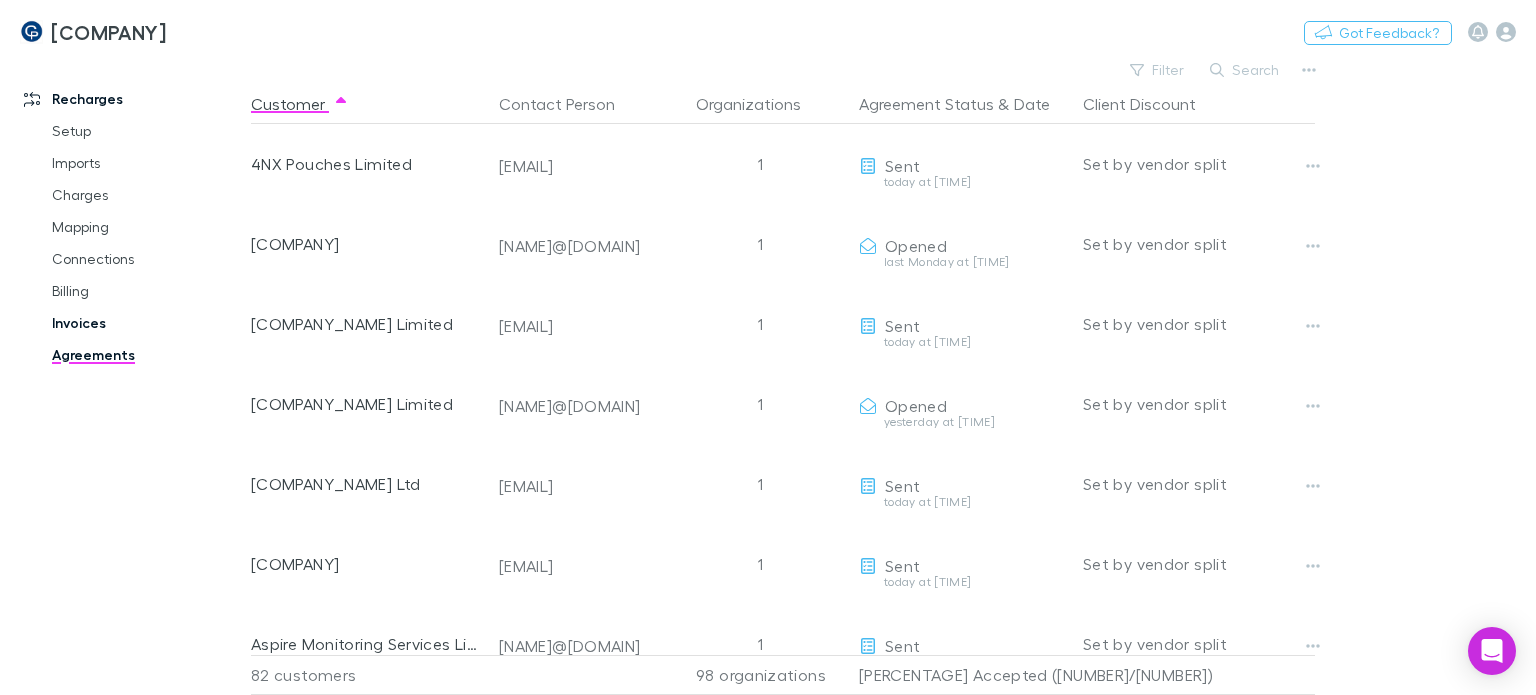 click on "Invoices" at bounding box center (147, 323) 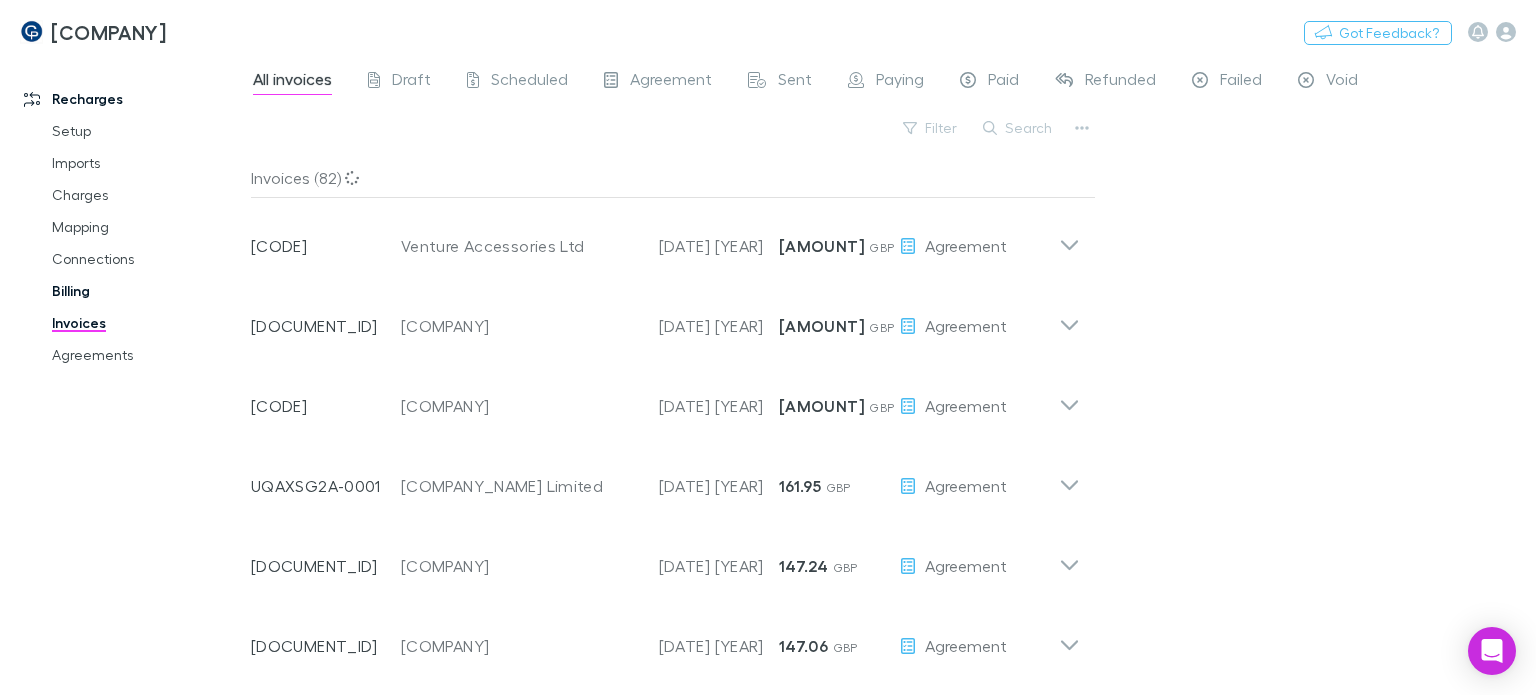 click on "Billing" at bounding box center (147, 291) 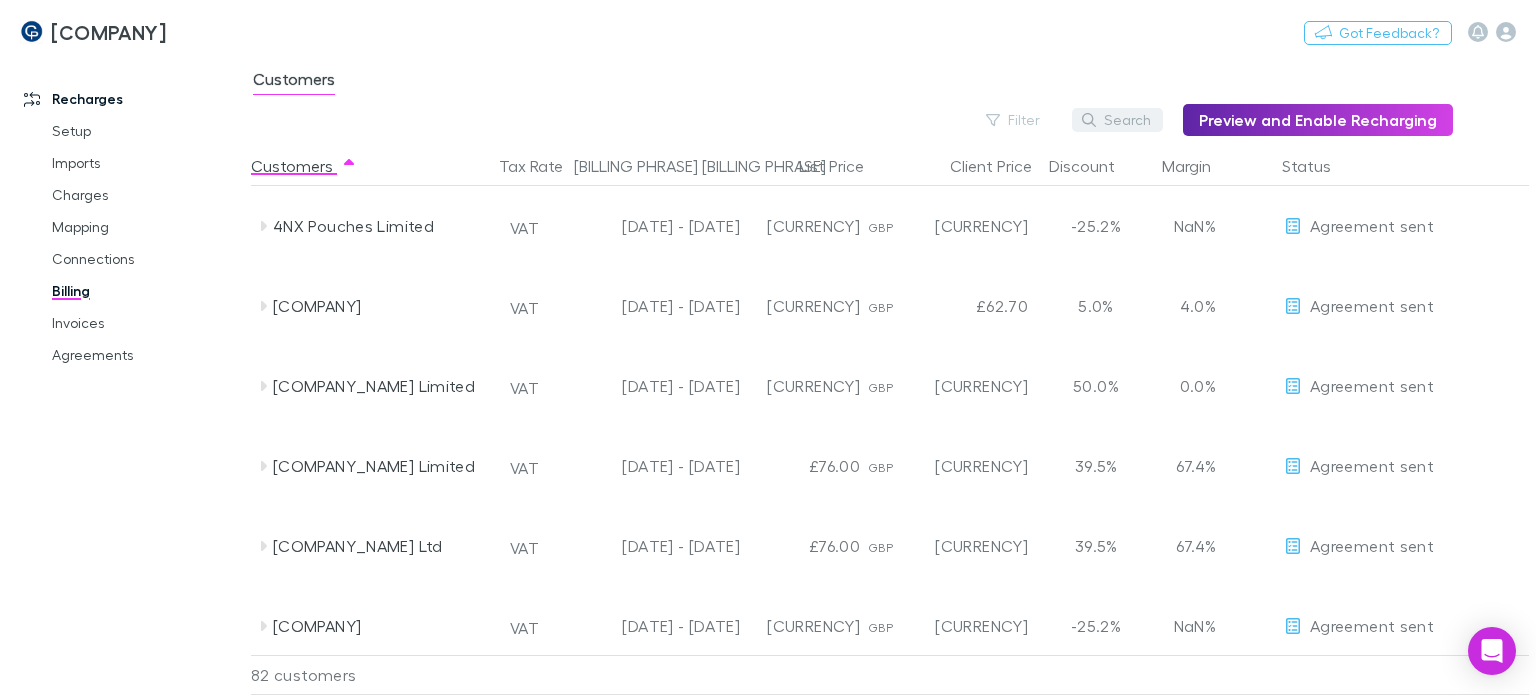 click on "Search" at bounding box center [1117, 120] 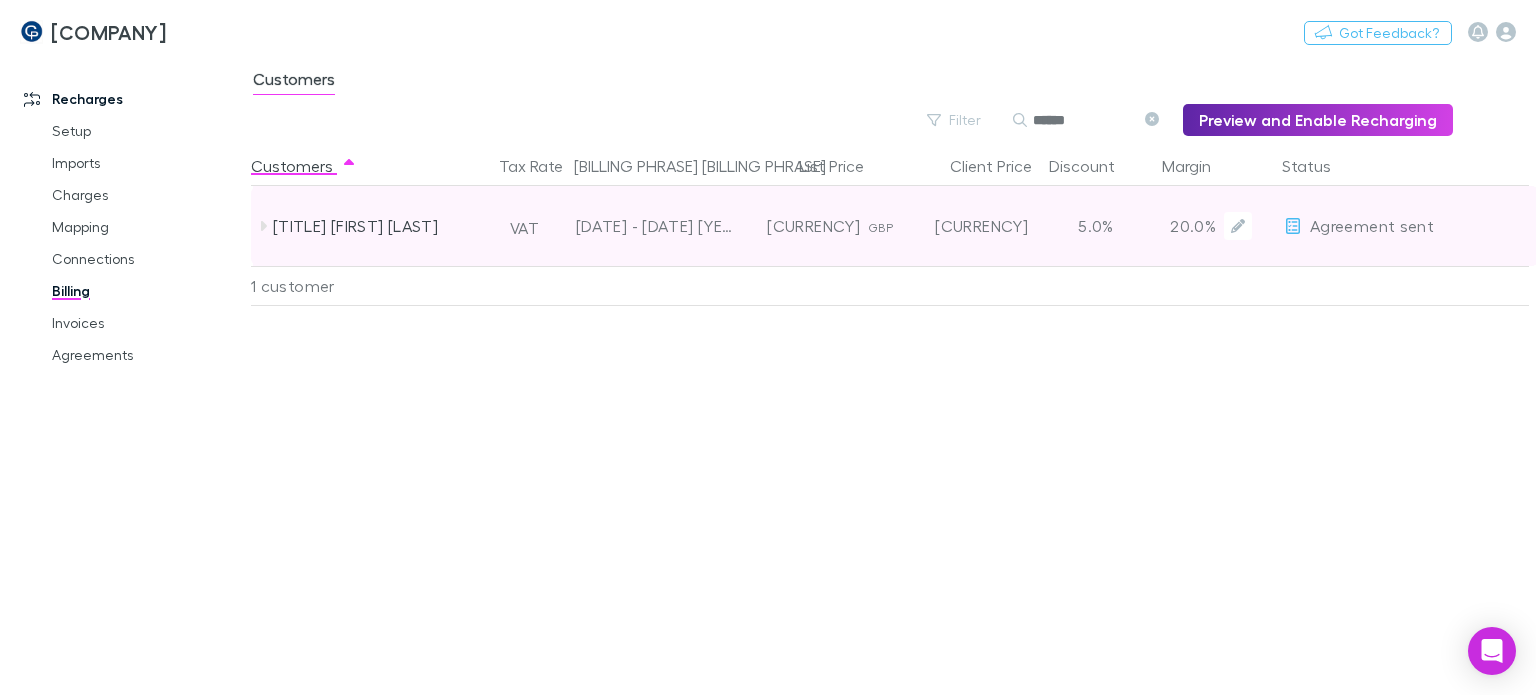 type on "******" 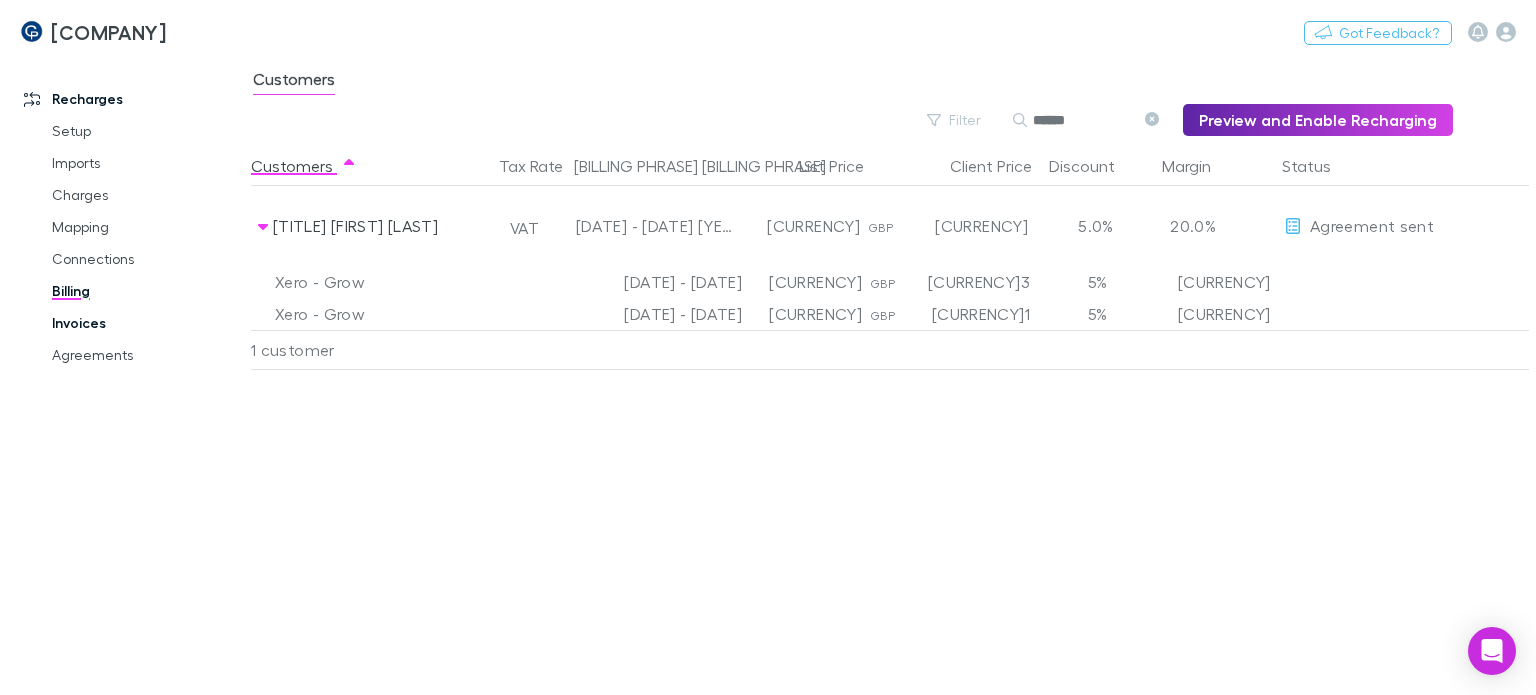 click on "Invoices" at bounding box center [147, 323] 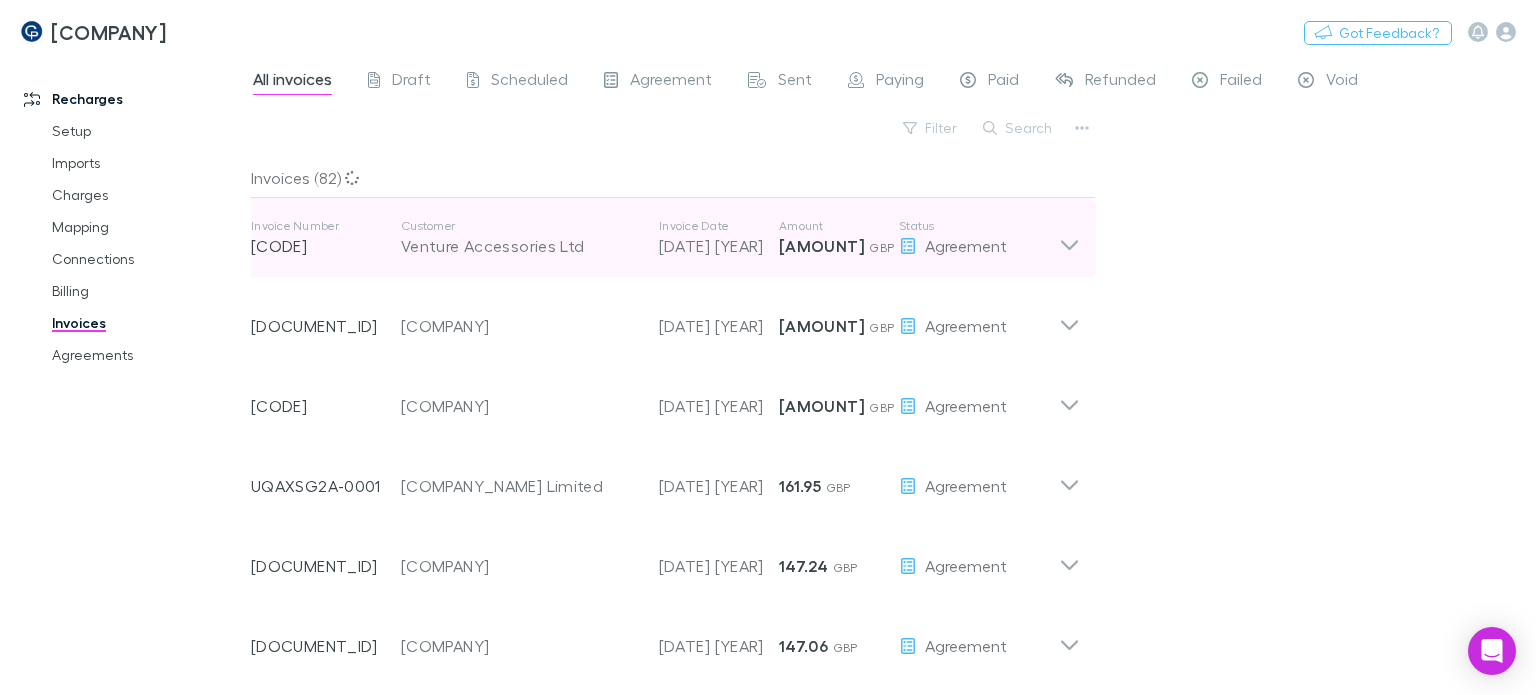 click on "Venture Accessories Ltd" at bounding box center (520, 246) 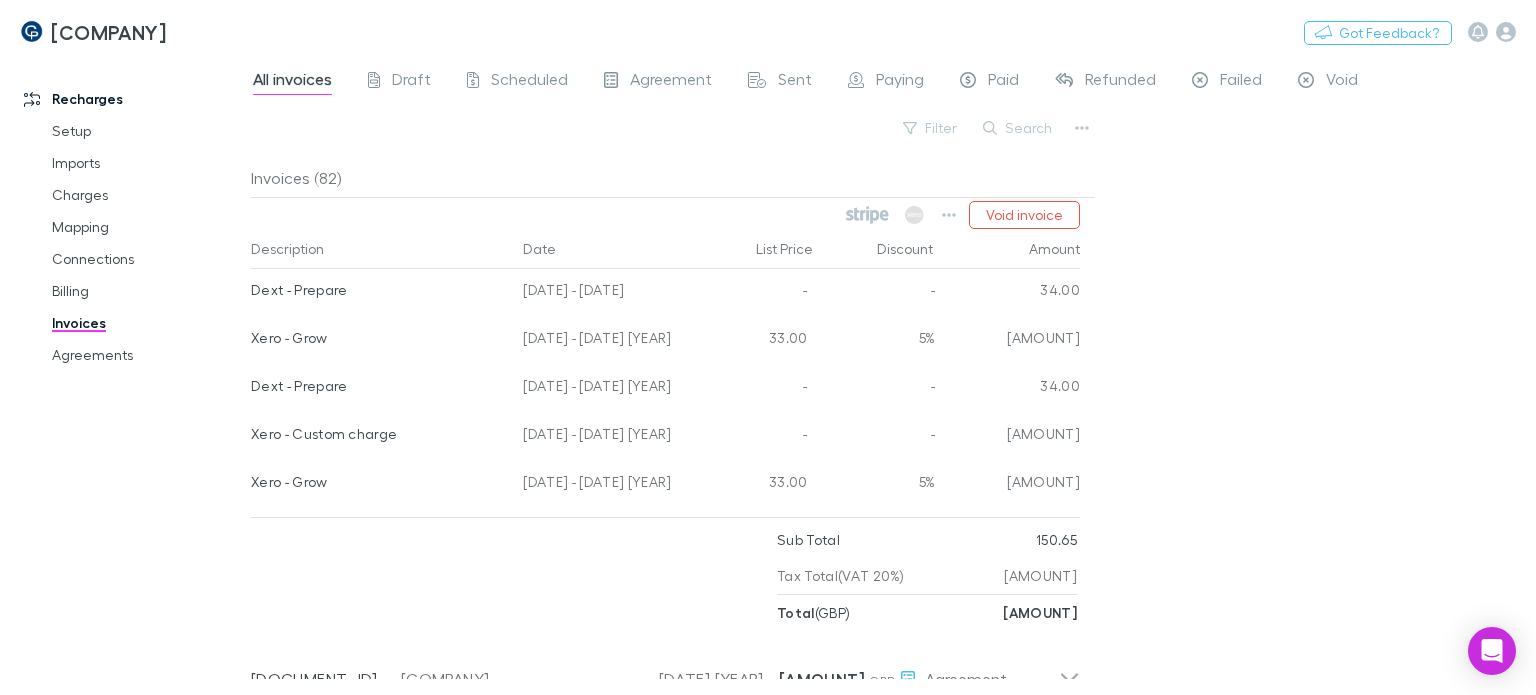 scroll, scrollTop: 0, scrollLeft: 0, axis: both 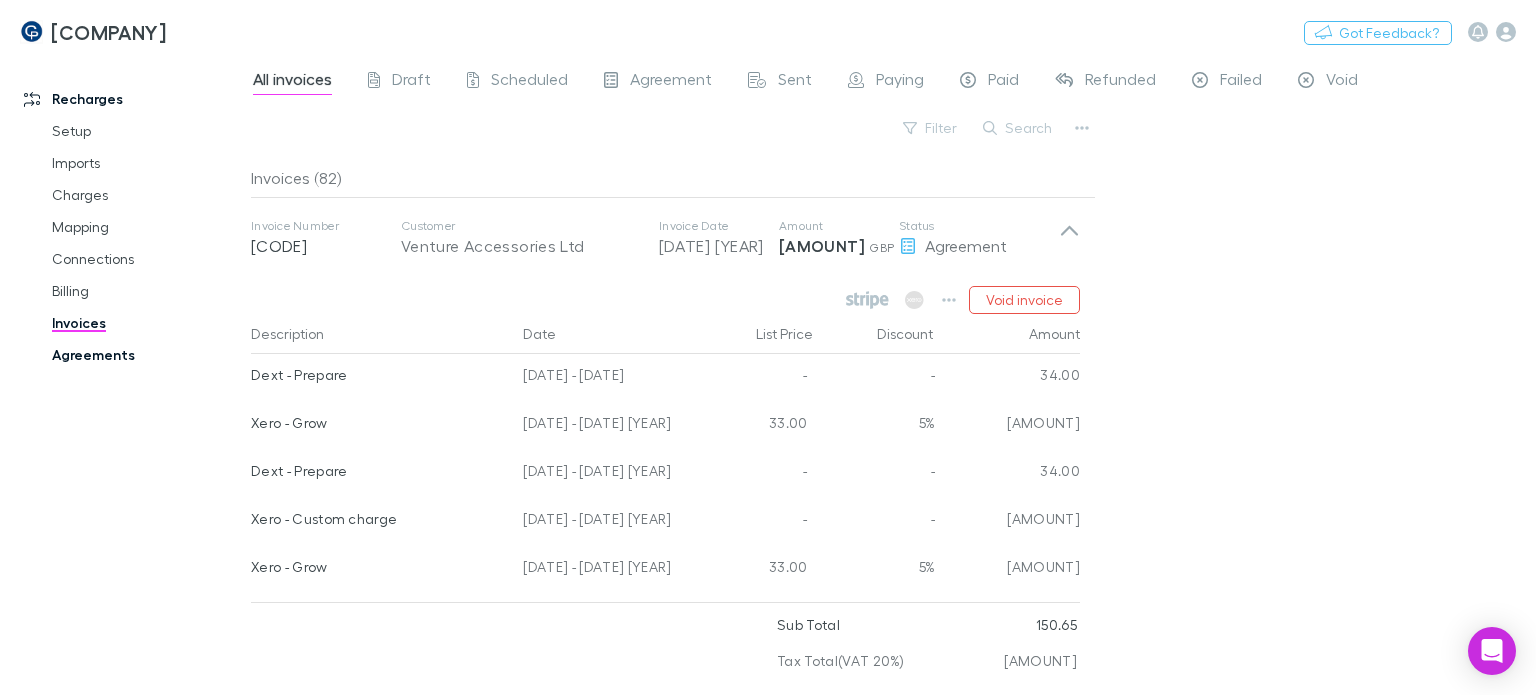 click on "Agreements" at bounding box center [147, 355] 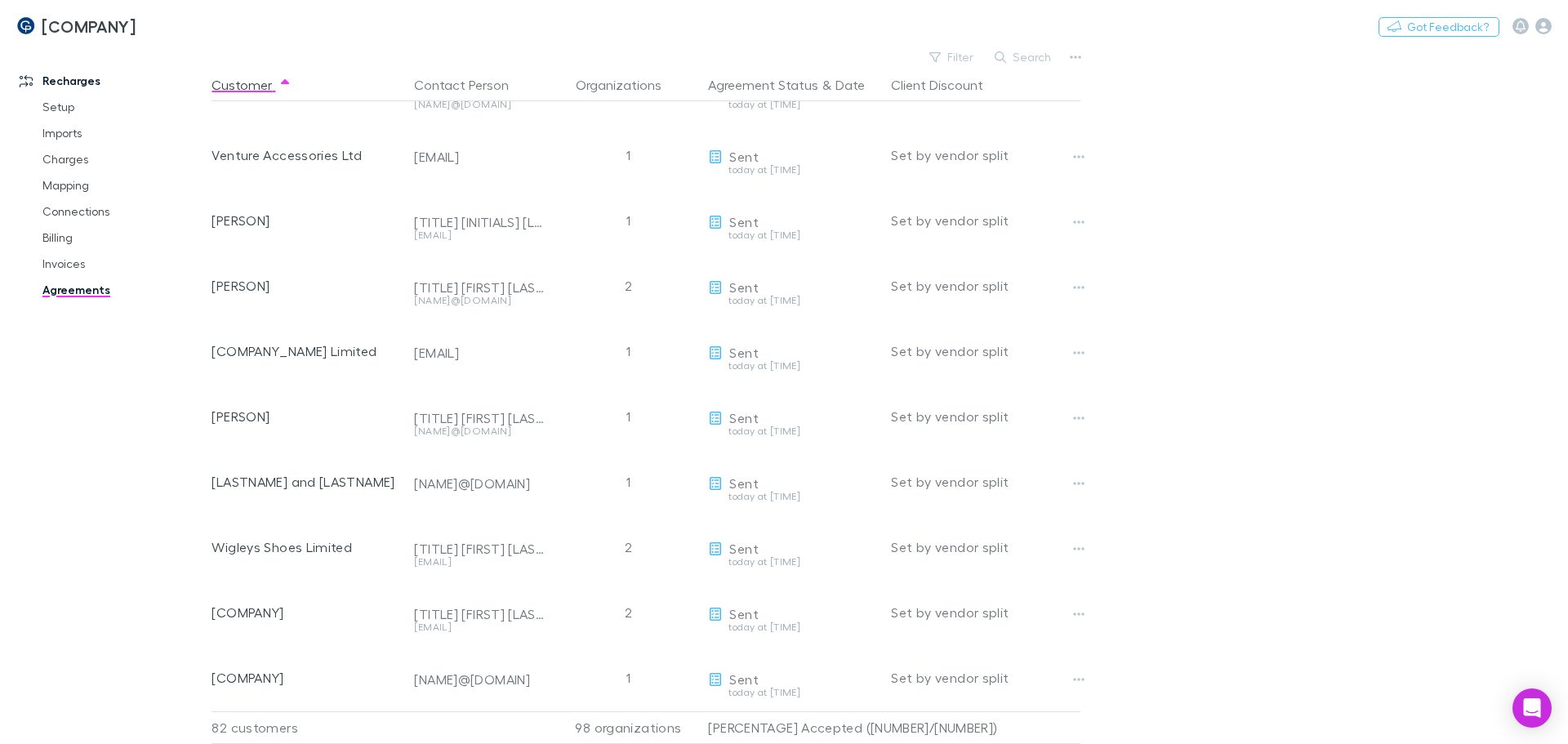 scroll, scrollTop: 4760, scrollLeft: 0, axis: vertical 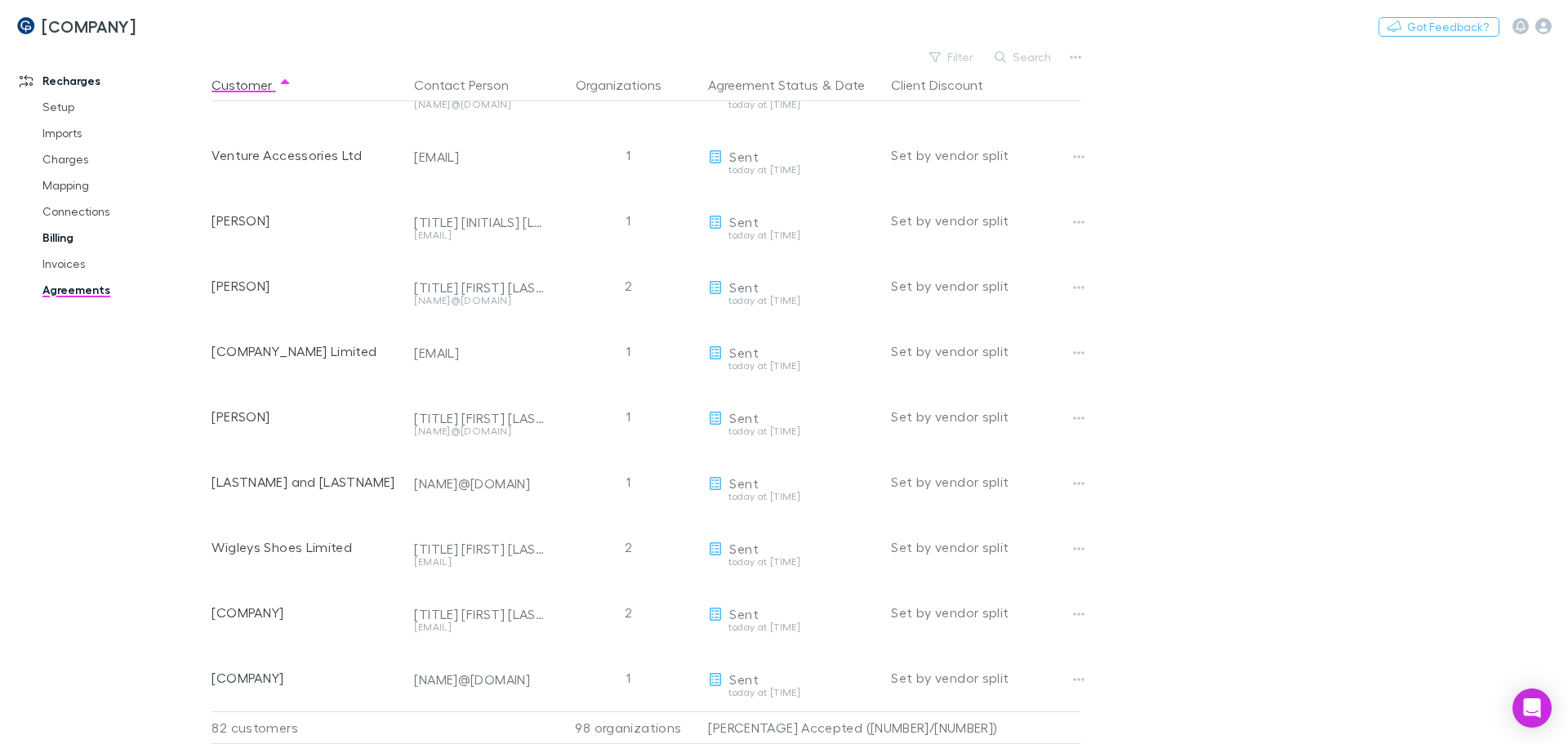 click on "Billing" at bounding box center [123, 238] 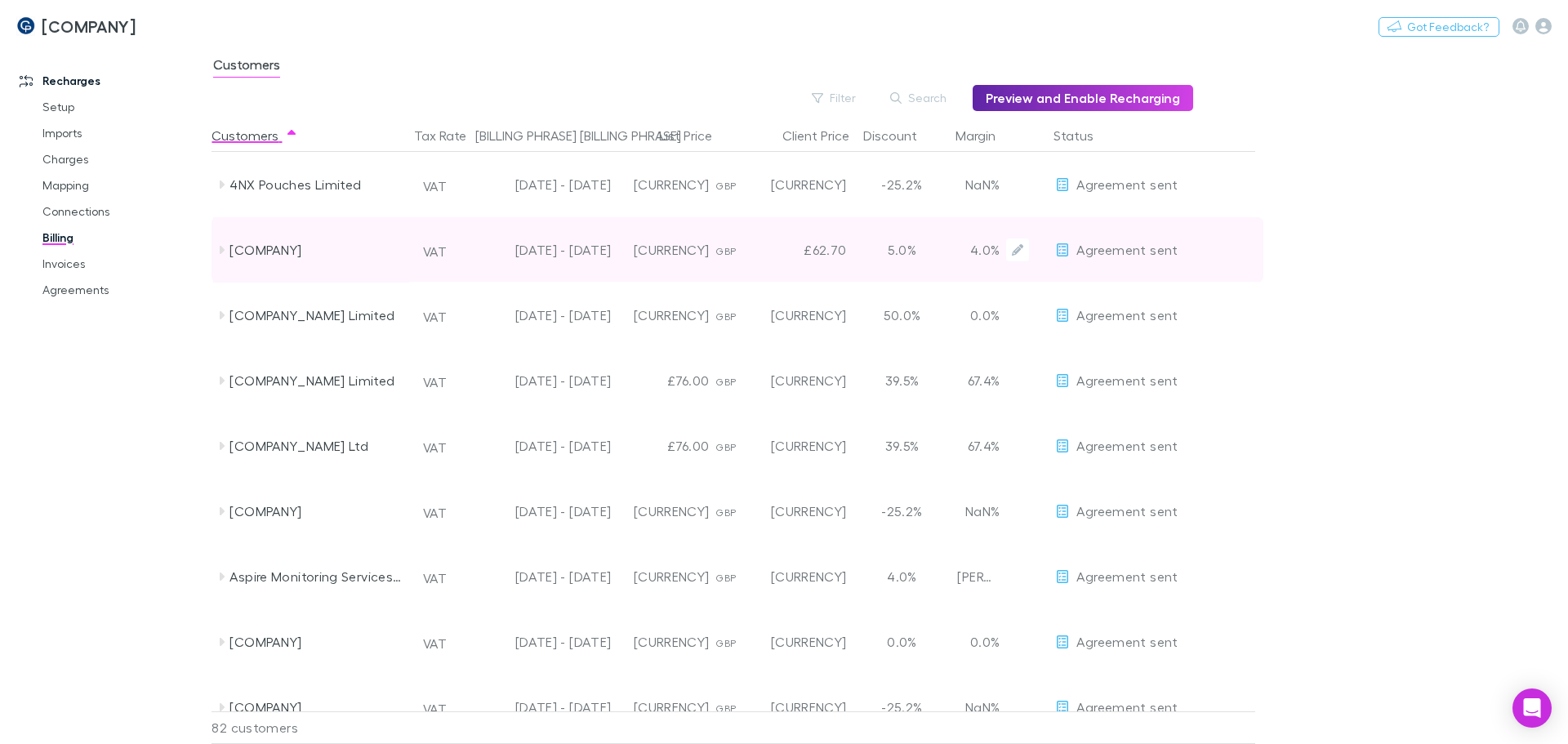 click on "[DATE] - [DATE]" at bounding box center (544, 185) 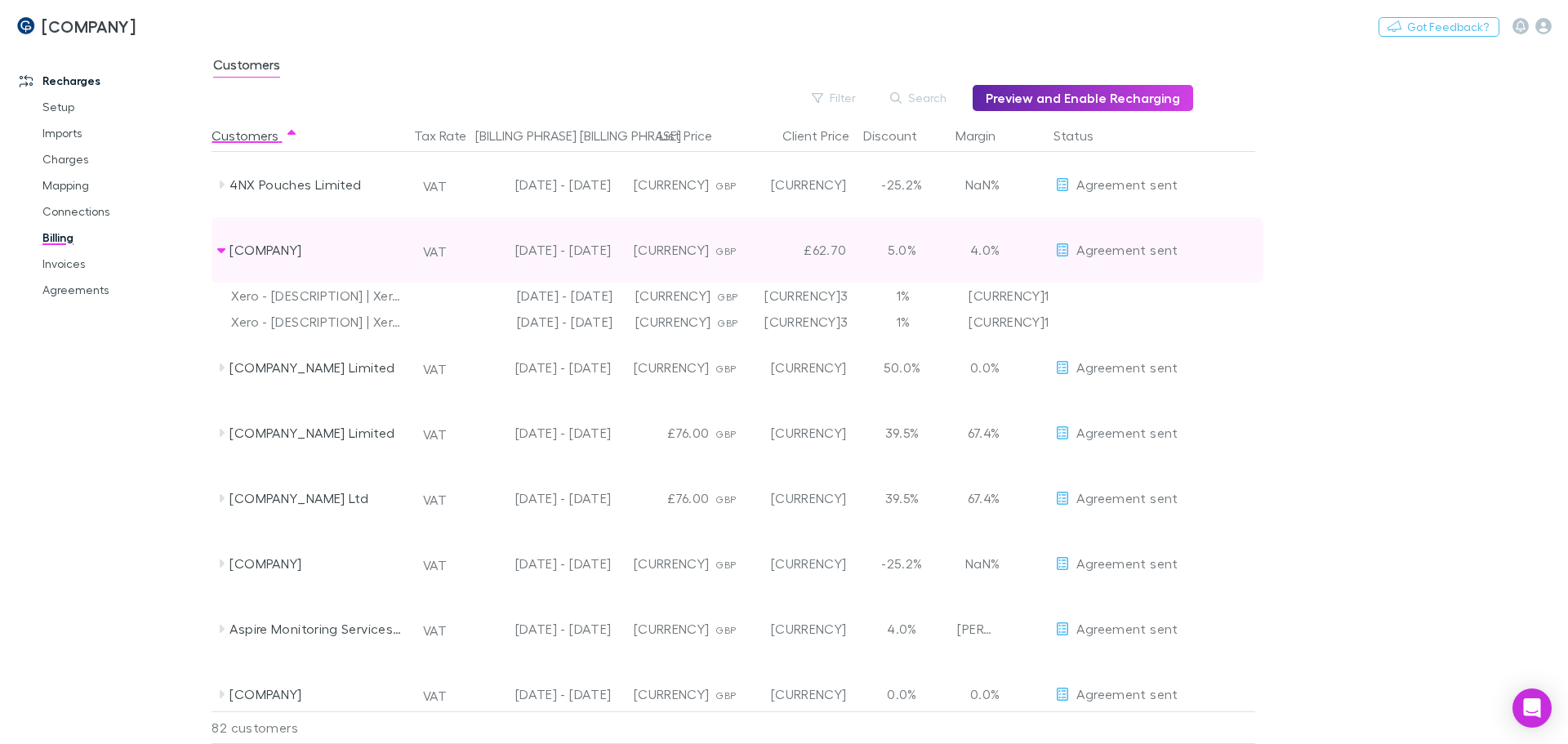 click at bounding box center (221, 250) 